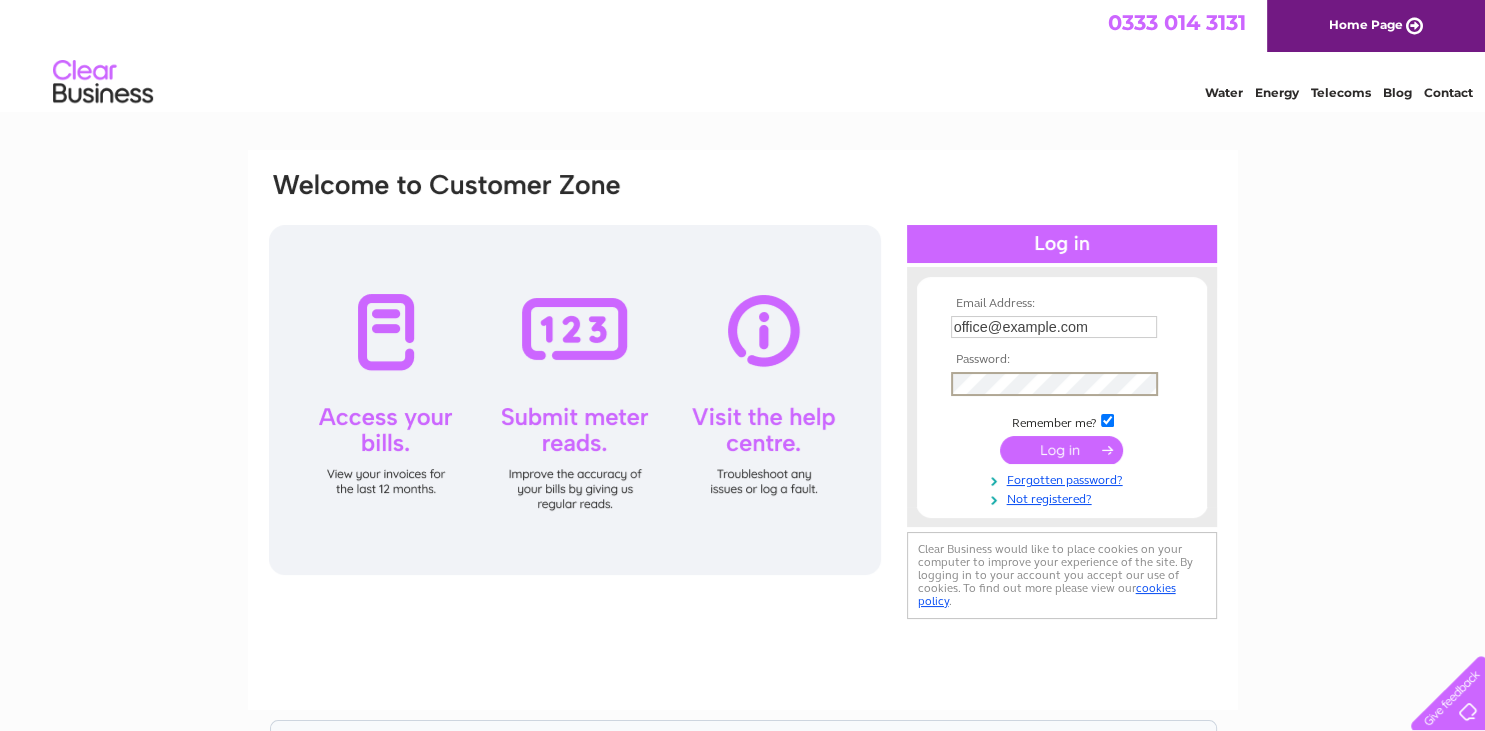 scroll, scrollTop: 0, scrollLeft: 0, axis: both 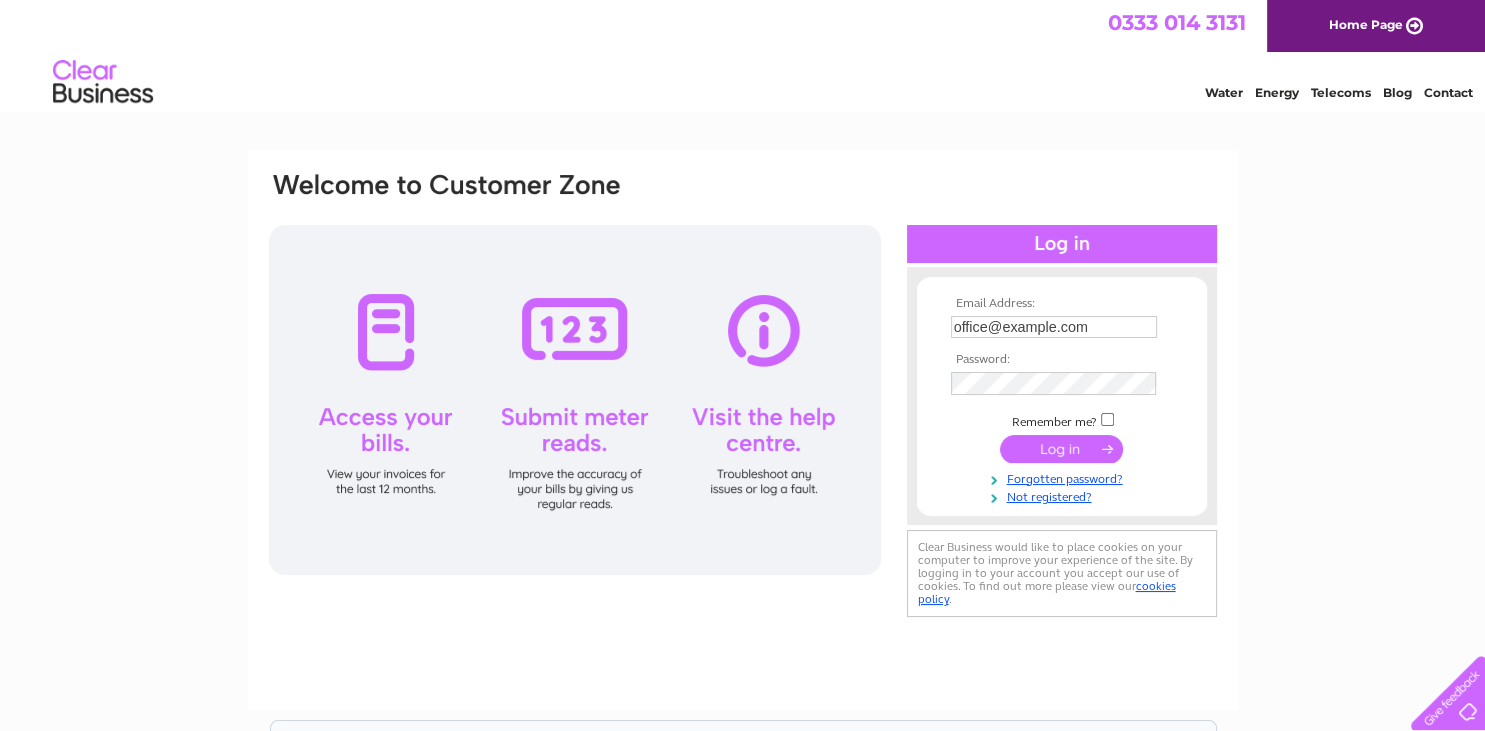 click at bounding box center (1061, 449) 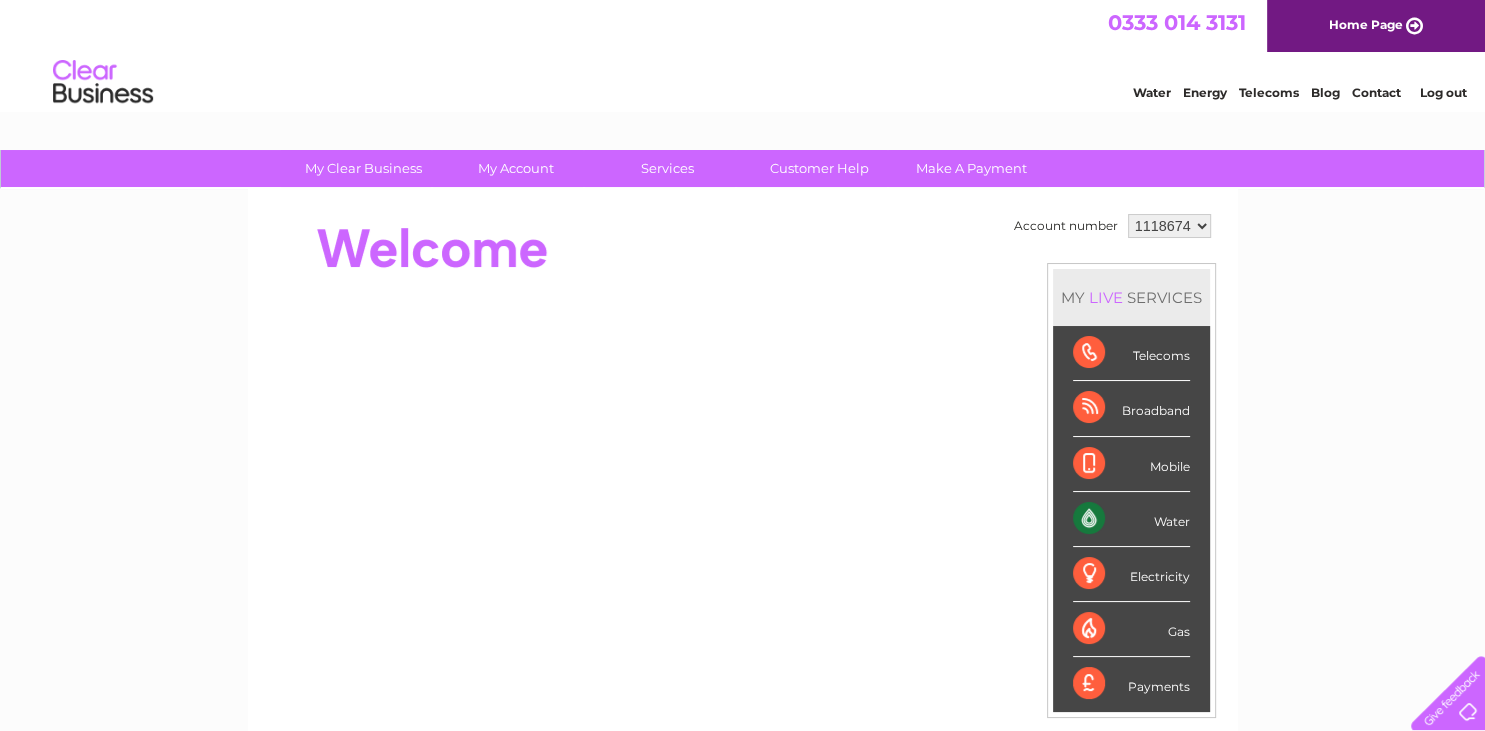 scroll, scrollTop: 0, scrollLeft: 0, axis: both 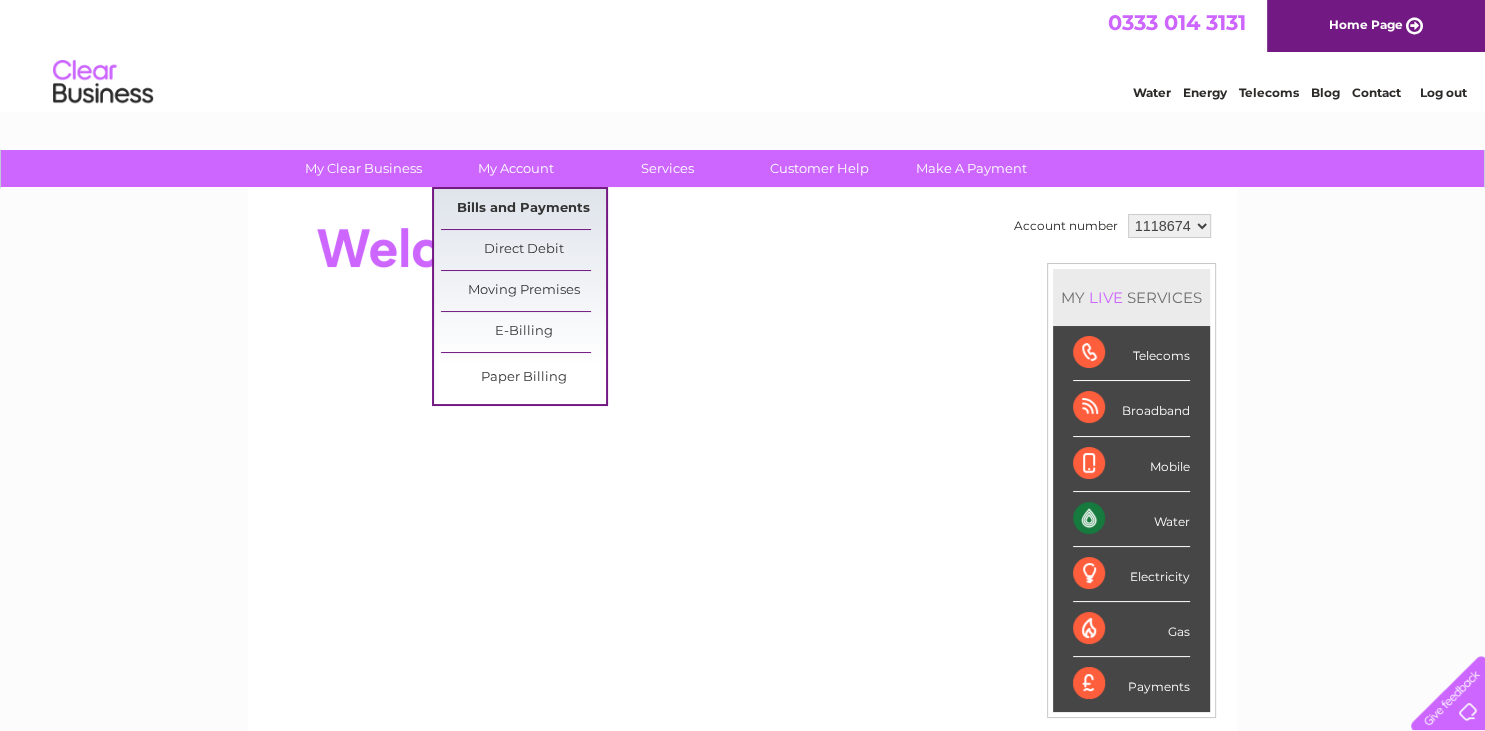 click on "Bills and Payments" at bounding box center [523, 209] 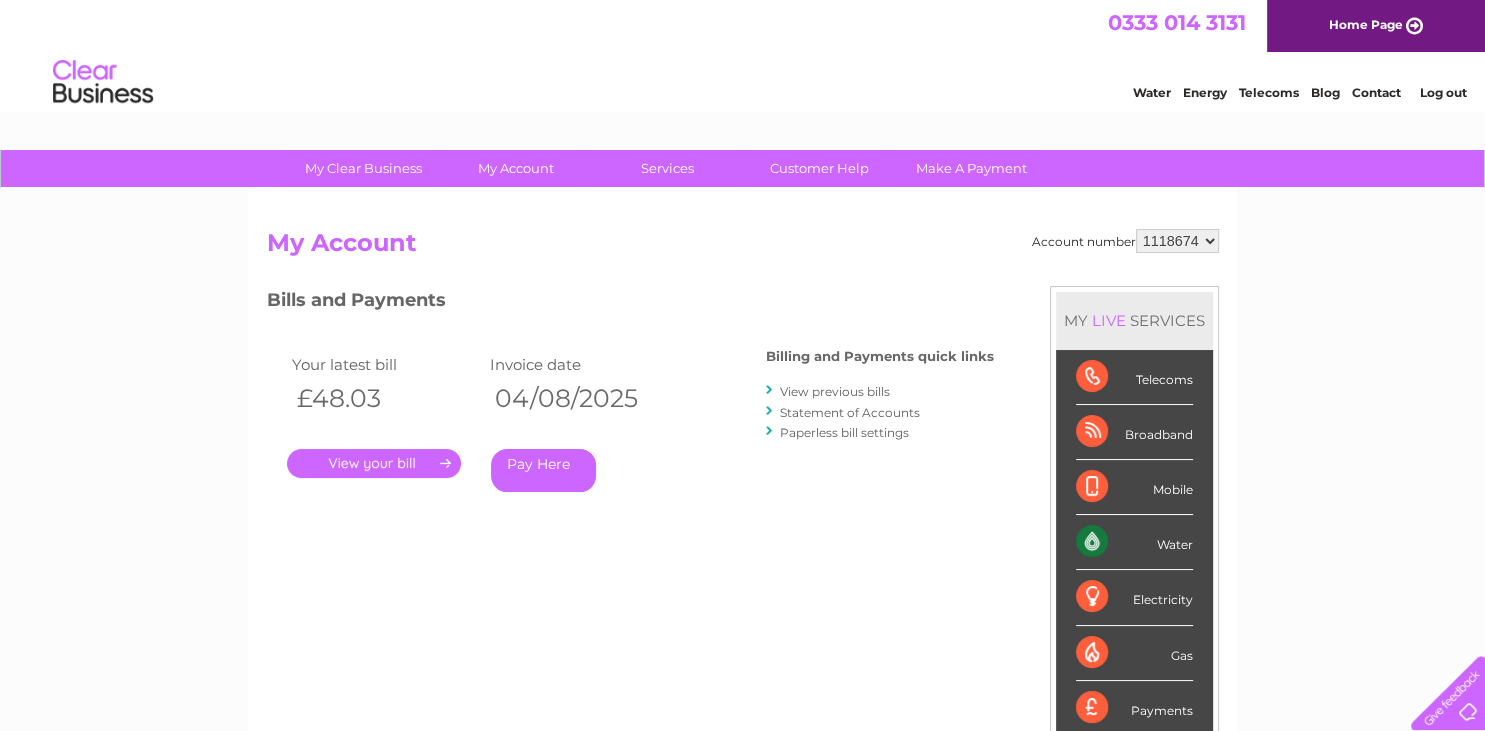 scroll, scrollTop: 0, scrollLeft: 0, axis: both 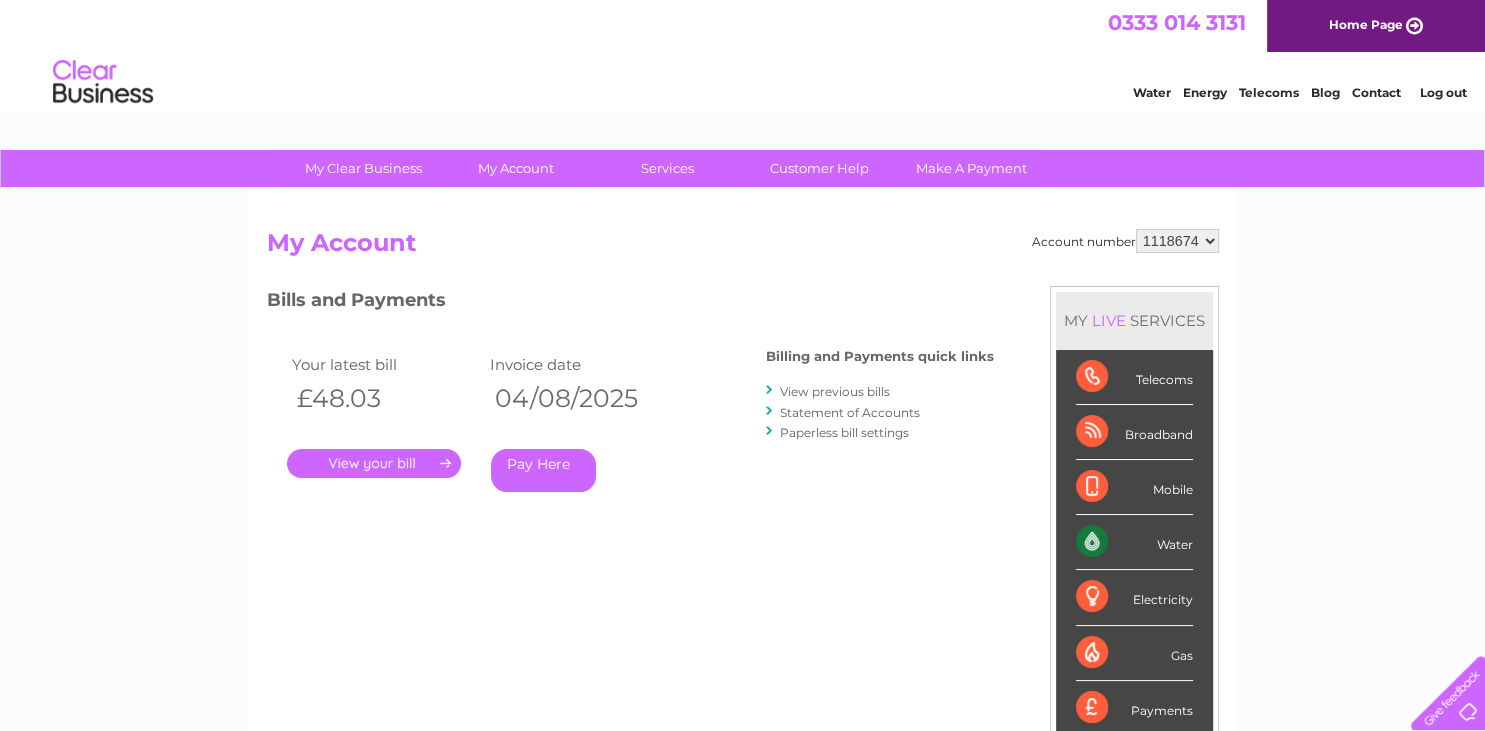 click on "." at bounding box center [374, 463] 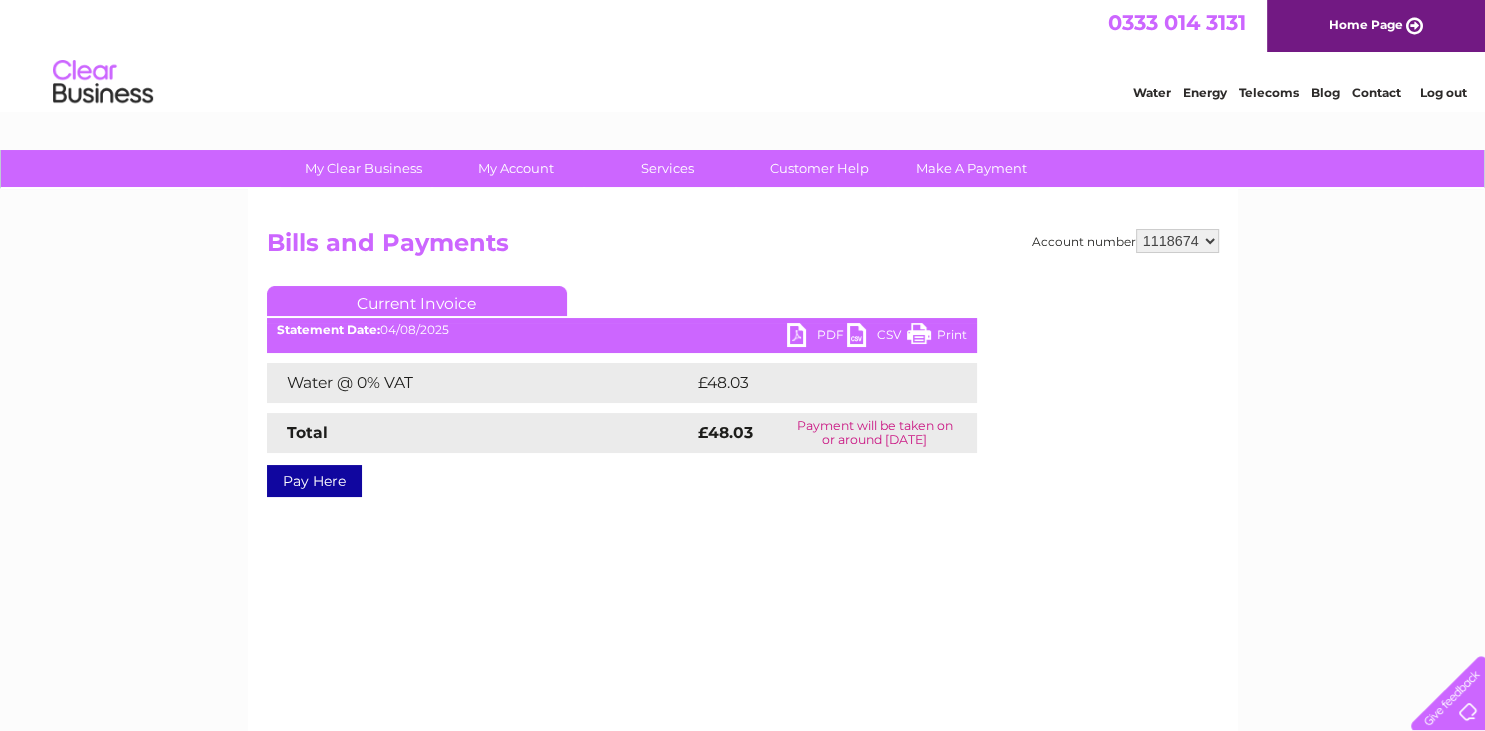 scroll, scrollTop: 0, scrollLeft: 0, axis: both 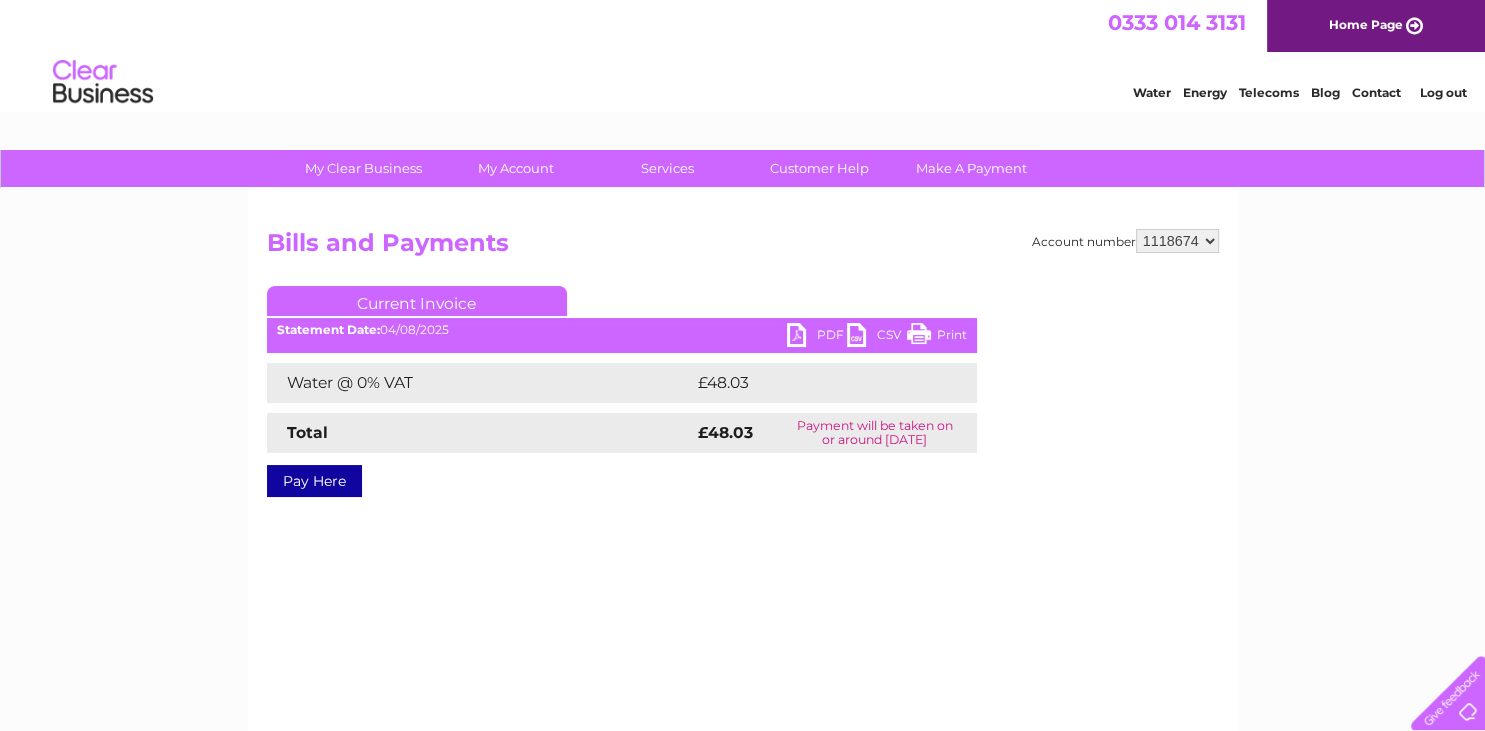 click on "PDF" at bounding box center (817, 337) 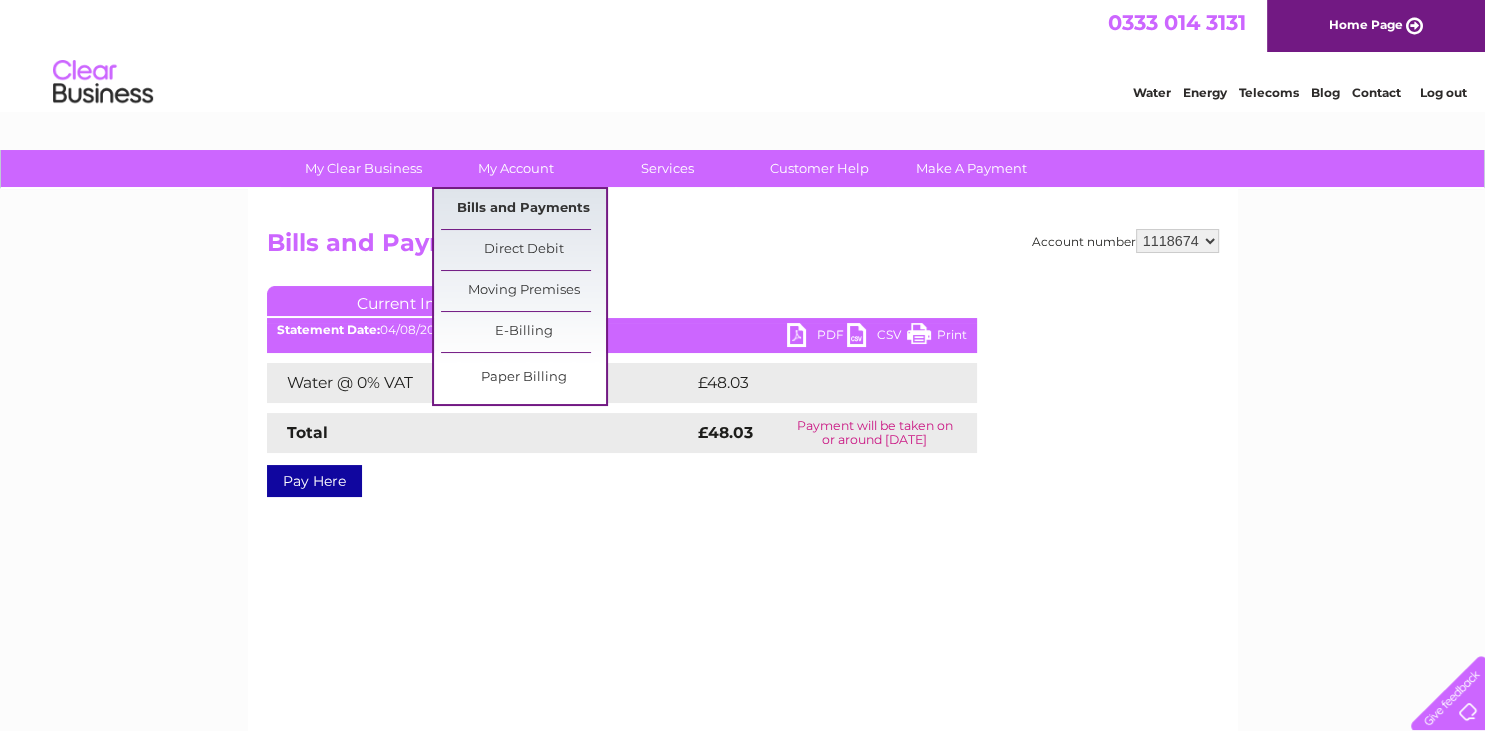 click on "Bills and Payments" at bounding box center [523, 209] 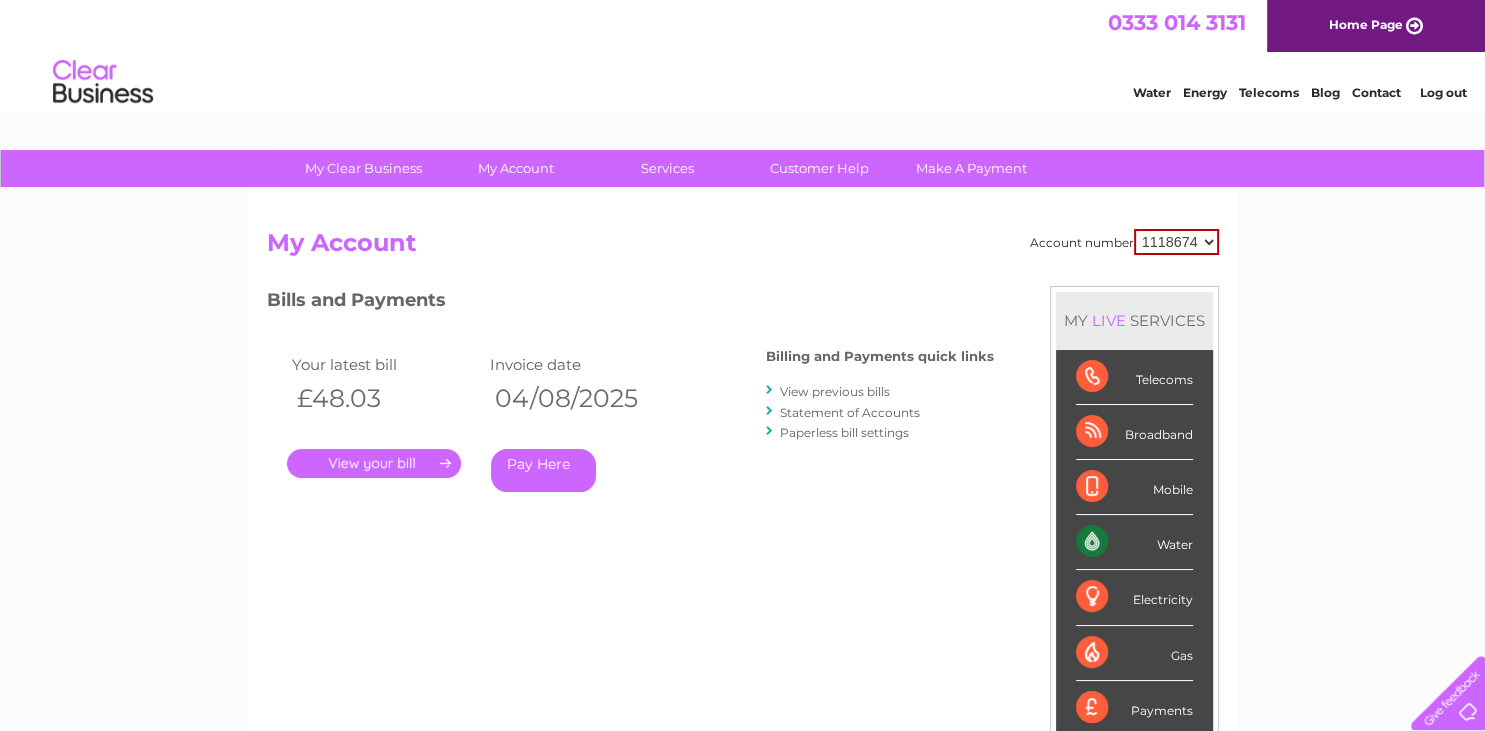scroll, scrollTop: 0, scrollLeft: 0, axis: both 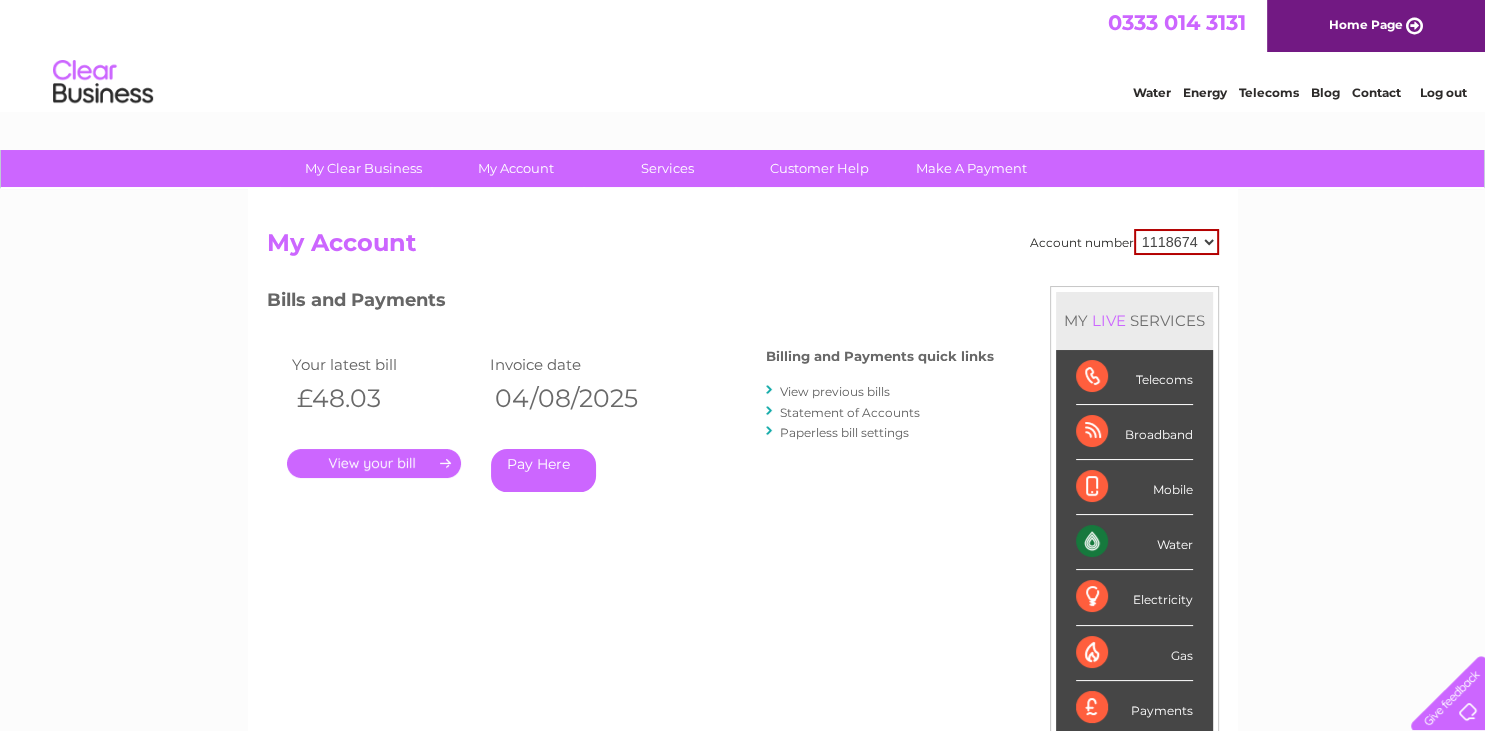click on "View previous bills" at bounding box center [835, 391] 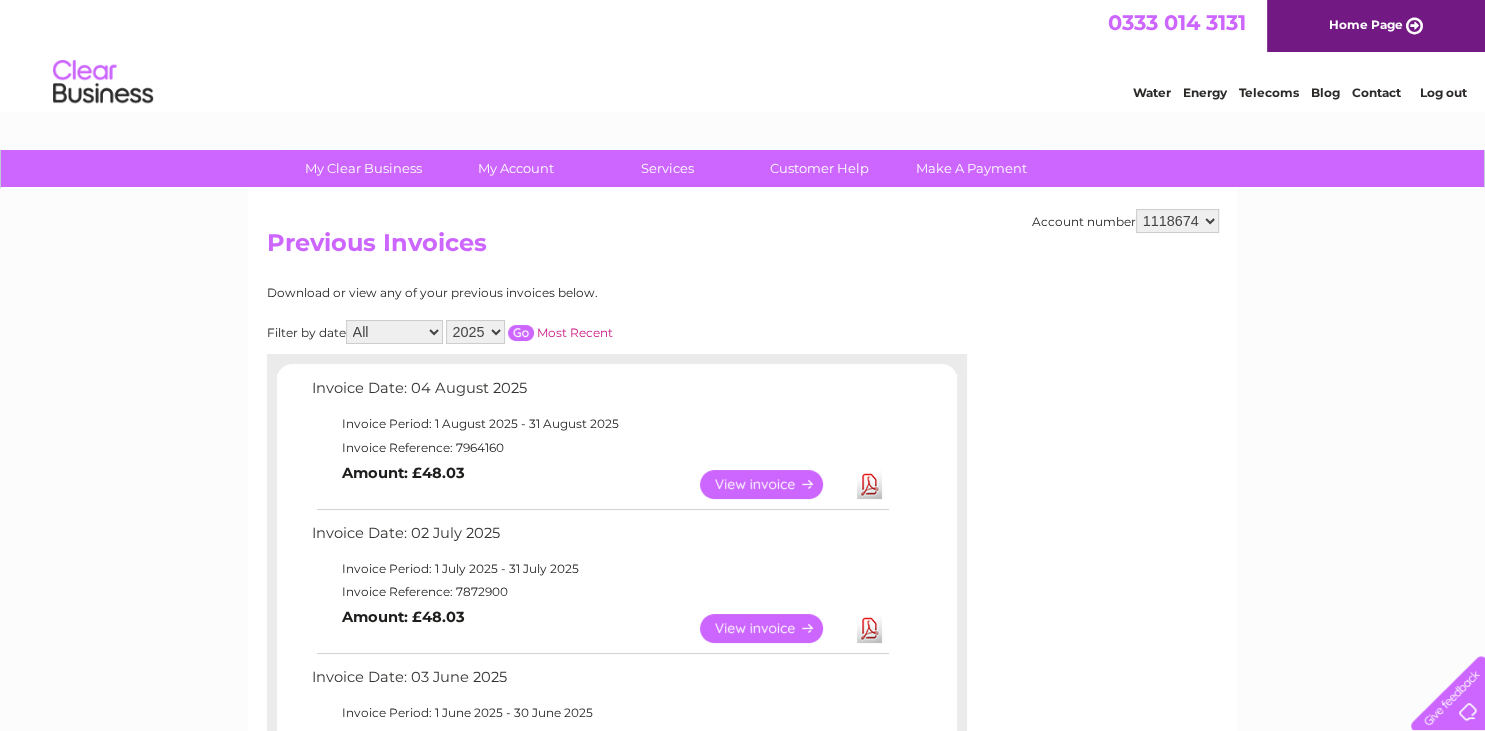 scroll, scrollTop: 0, scrollLeft: 0, axis: both 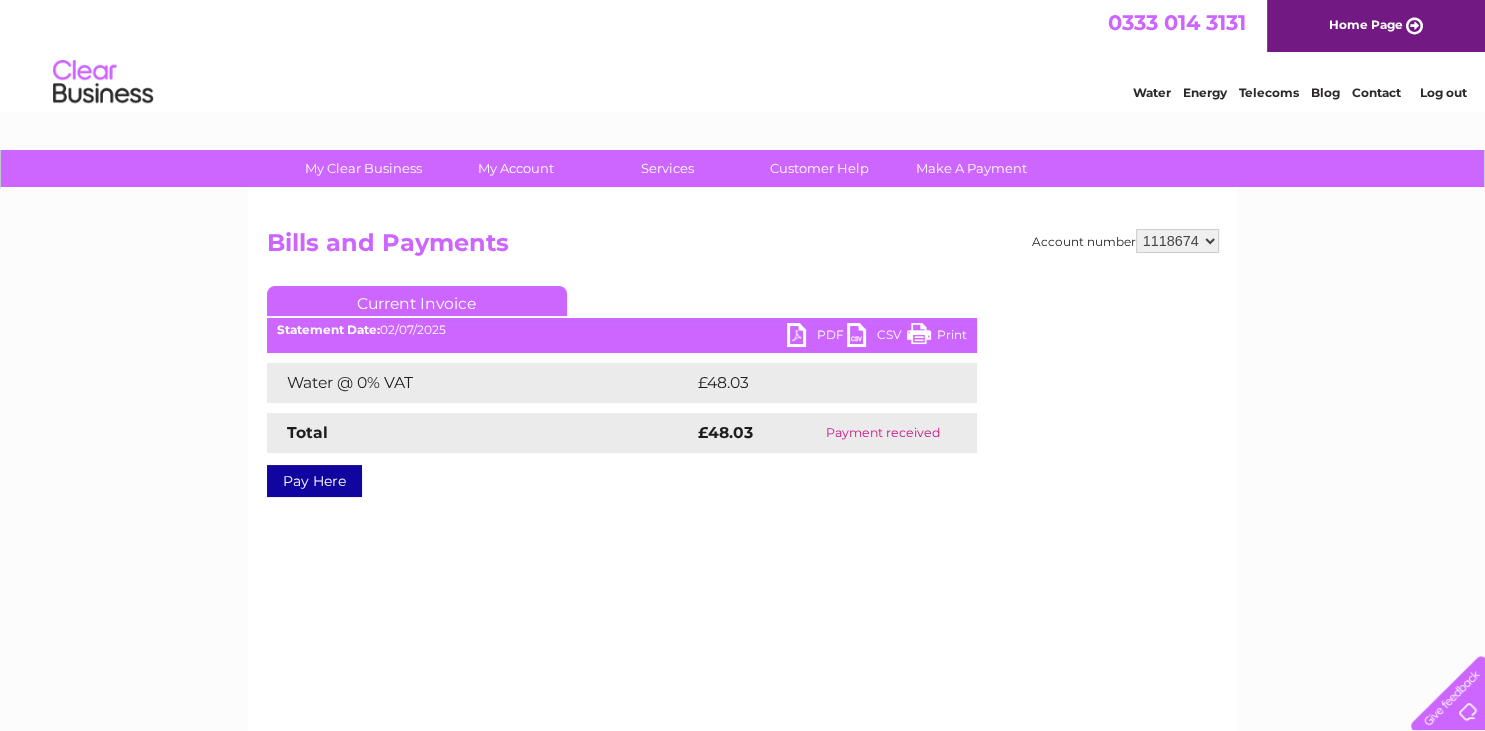 click on "PDF" at bounding box center [817, 337] 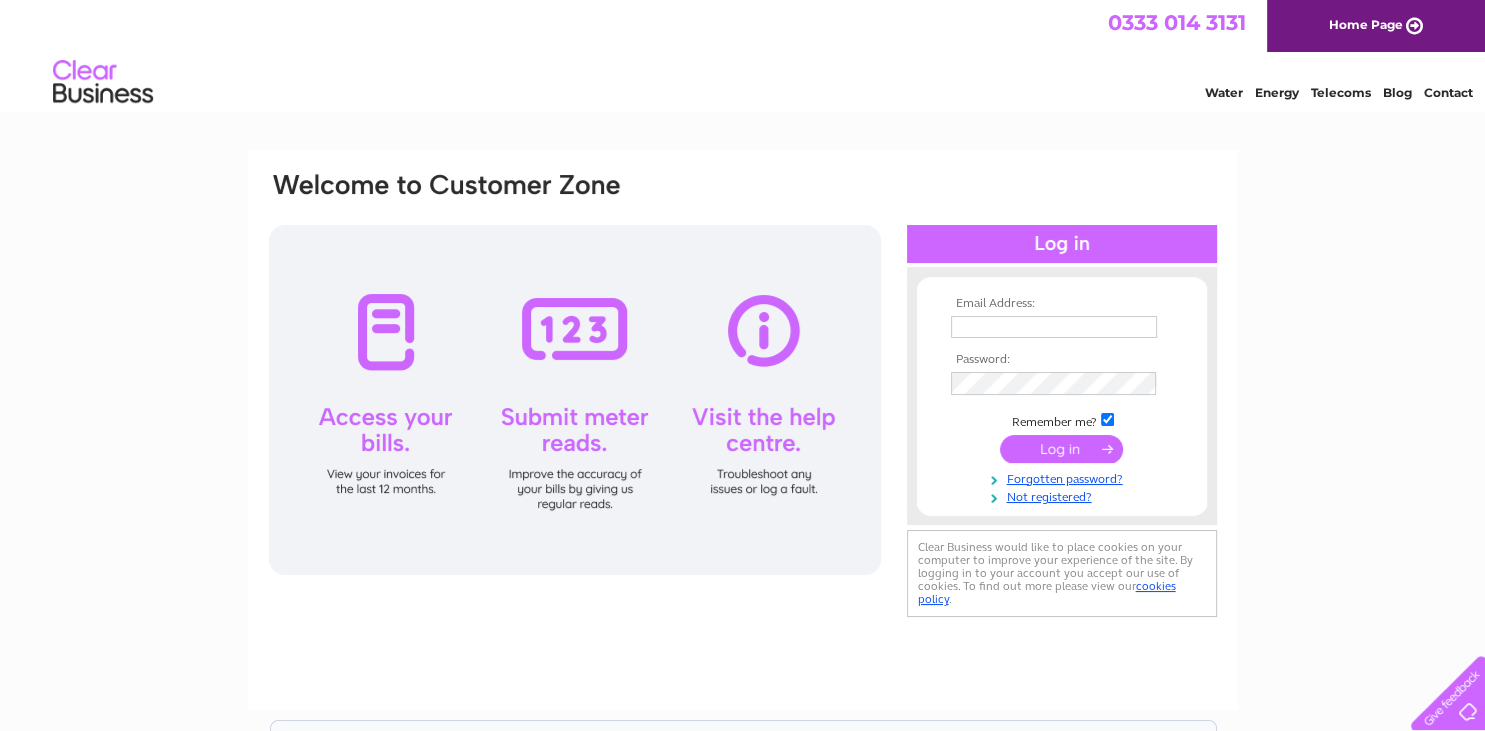 scroll, scrollTop: 0, scrollLeft: 0, axis: both 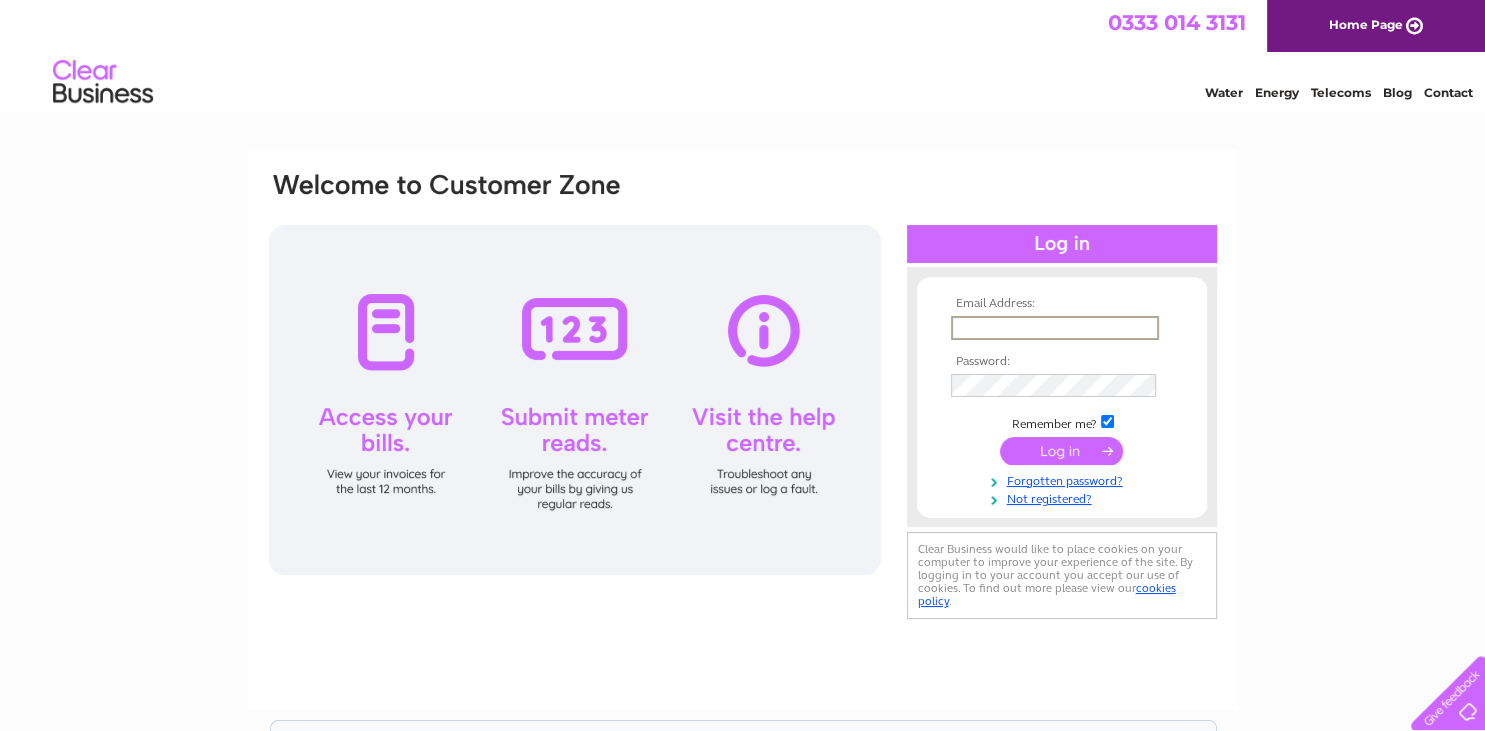 click at bounding box center [1055, 328] 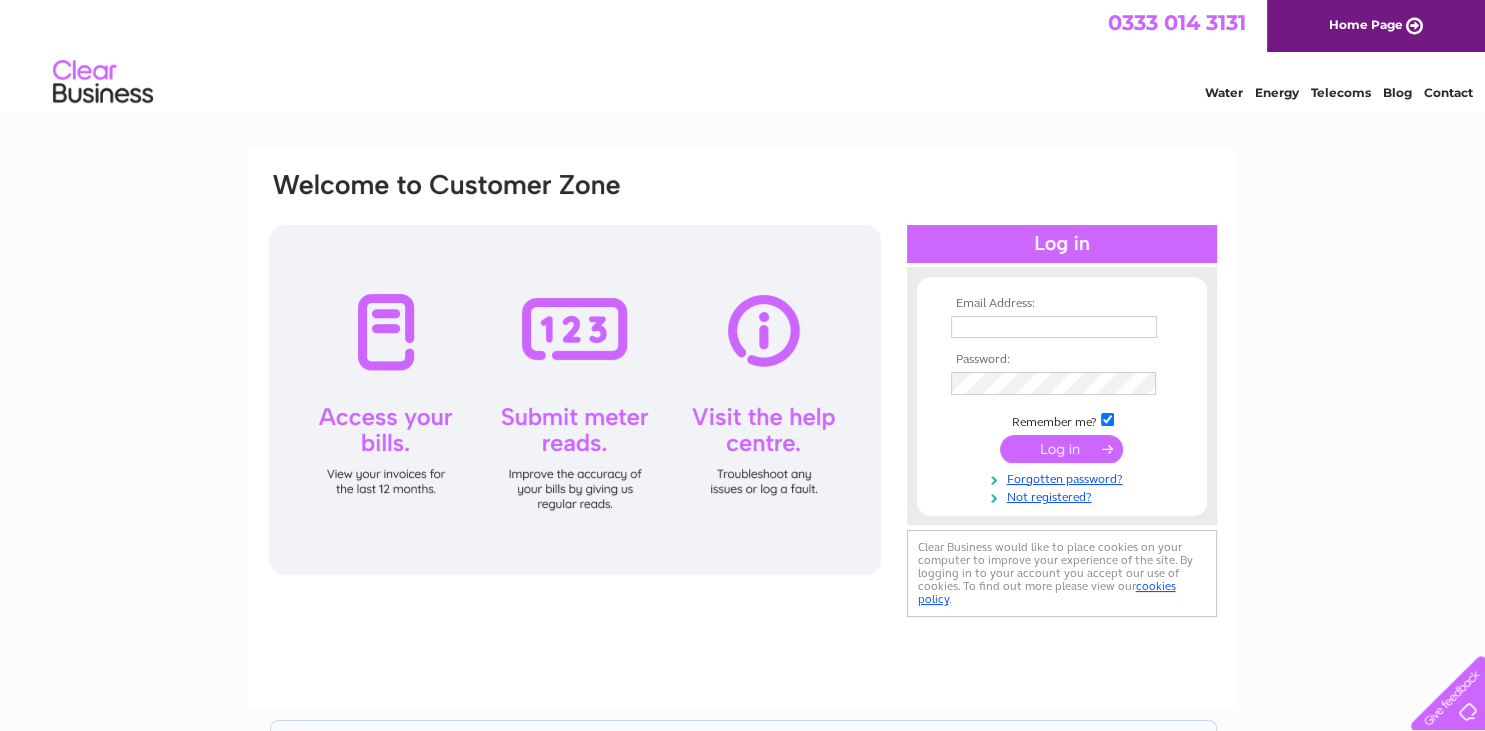 click at bounding box center [1054, 327] 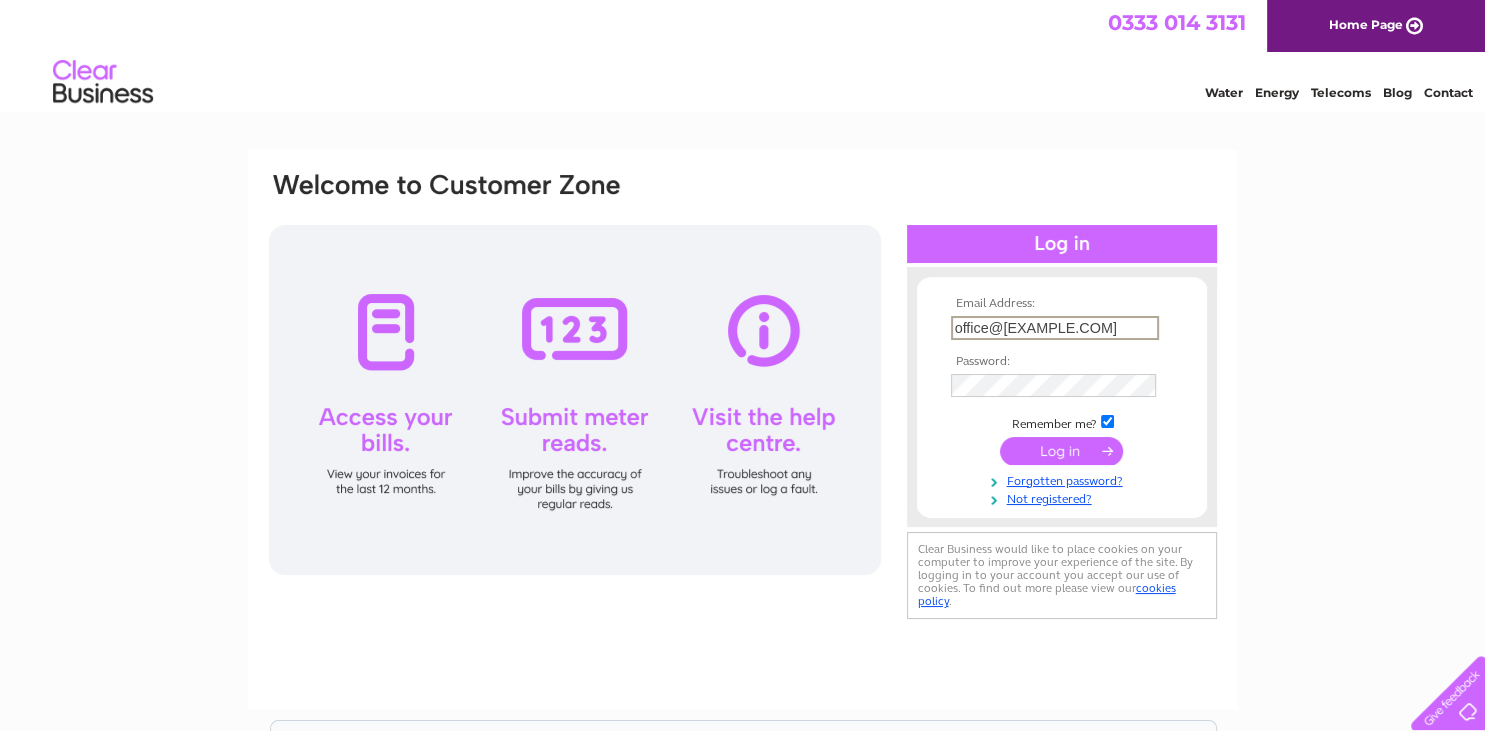 type on "office@branchouttogether.org" 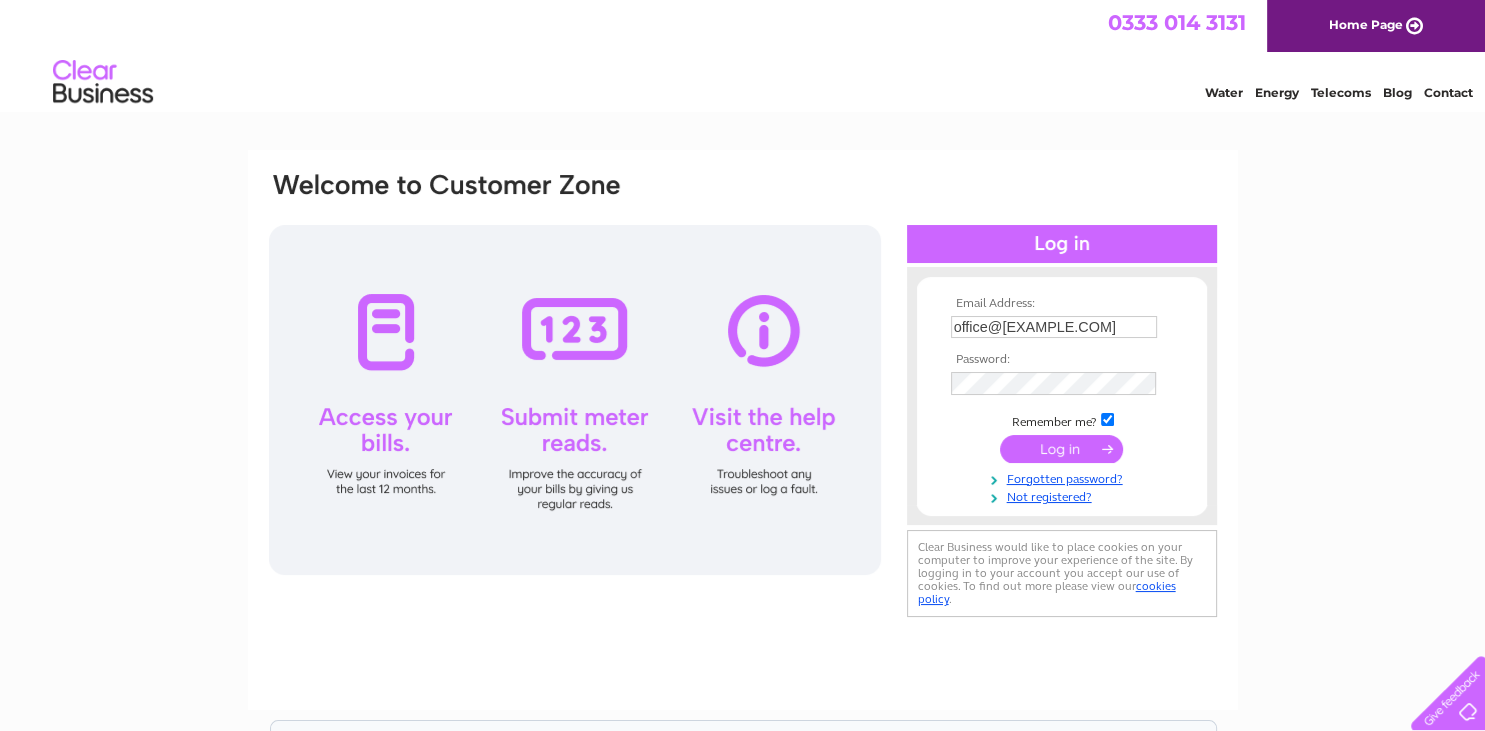 click at bounding box center [1107, 419] 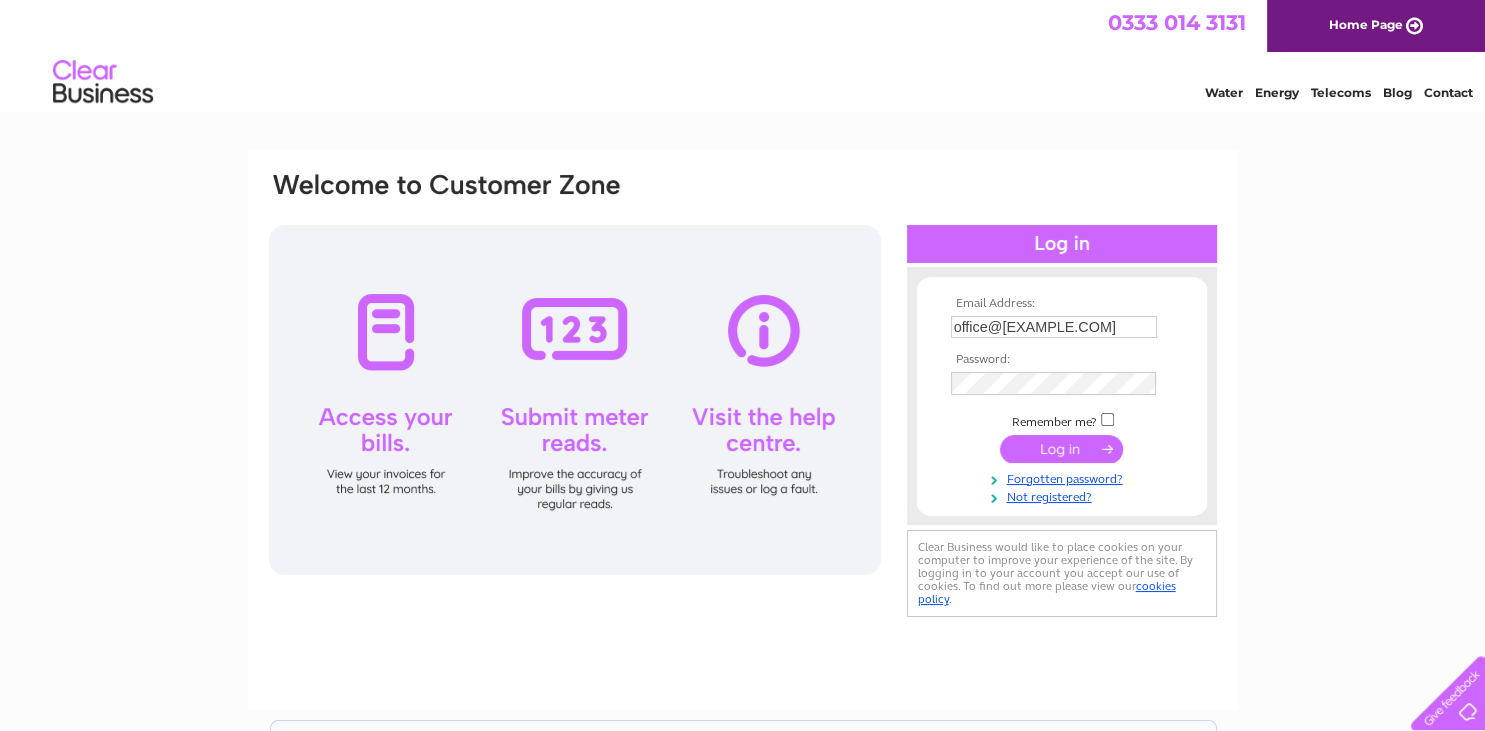 drag, startPoint x: 1089, startPoint y: 447, endPoint x: 938, endPoint y: 458, distance: 151.40013 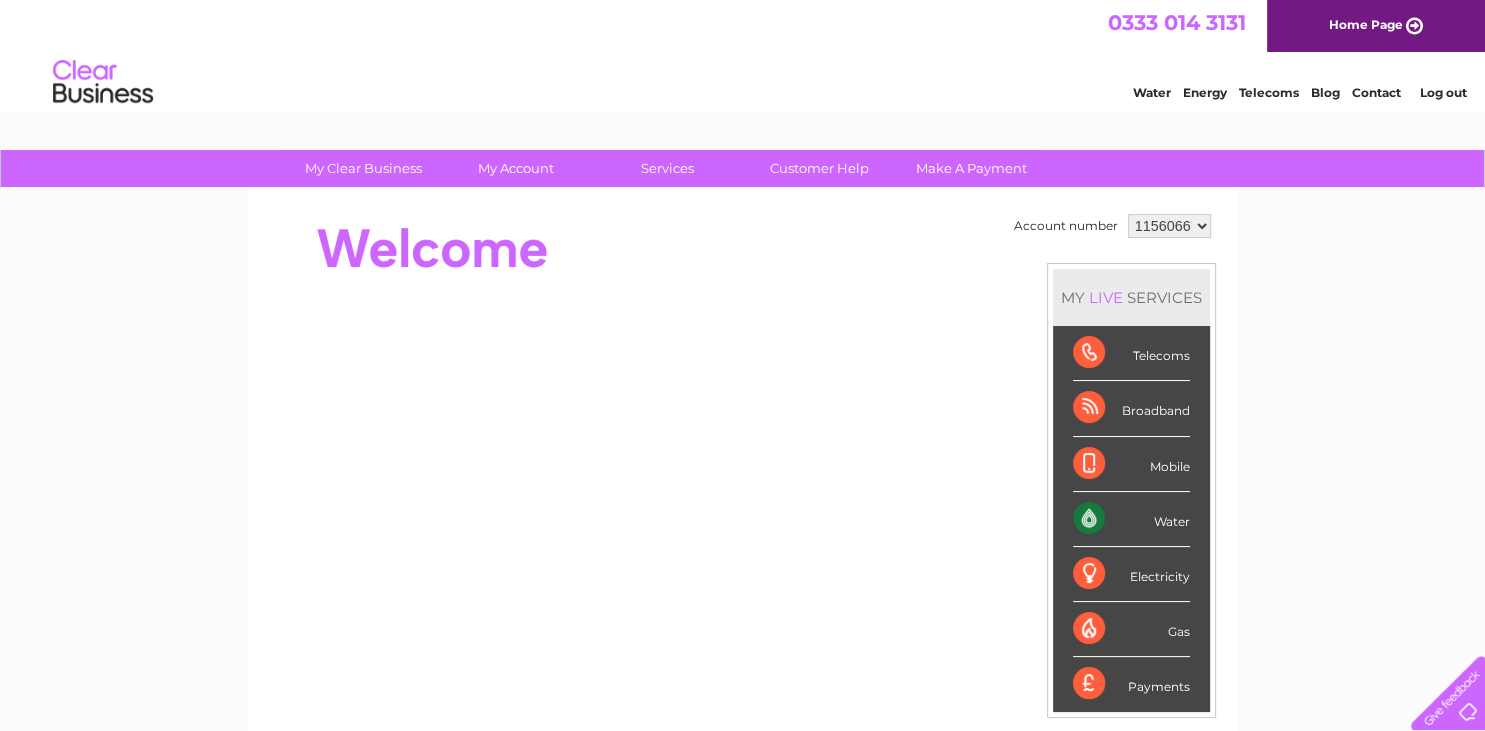 scroll, scrollTop: 0, scrollLeft: 0, axis: both 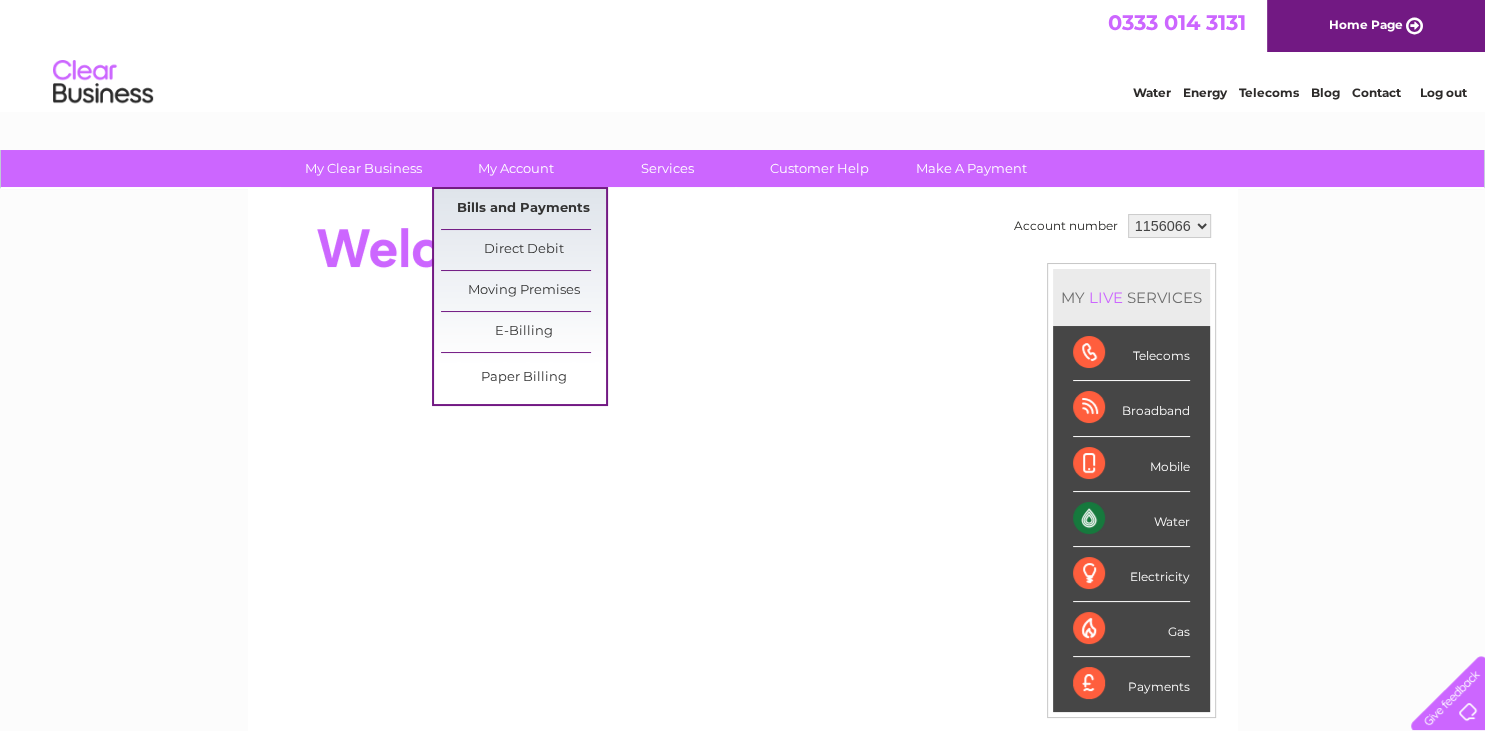 click on "Bills and Payments" at bounding box center [523, 209] 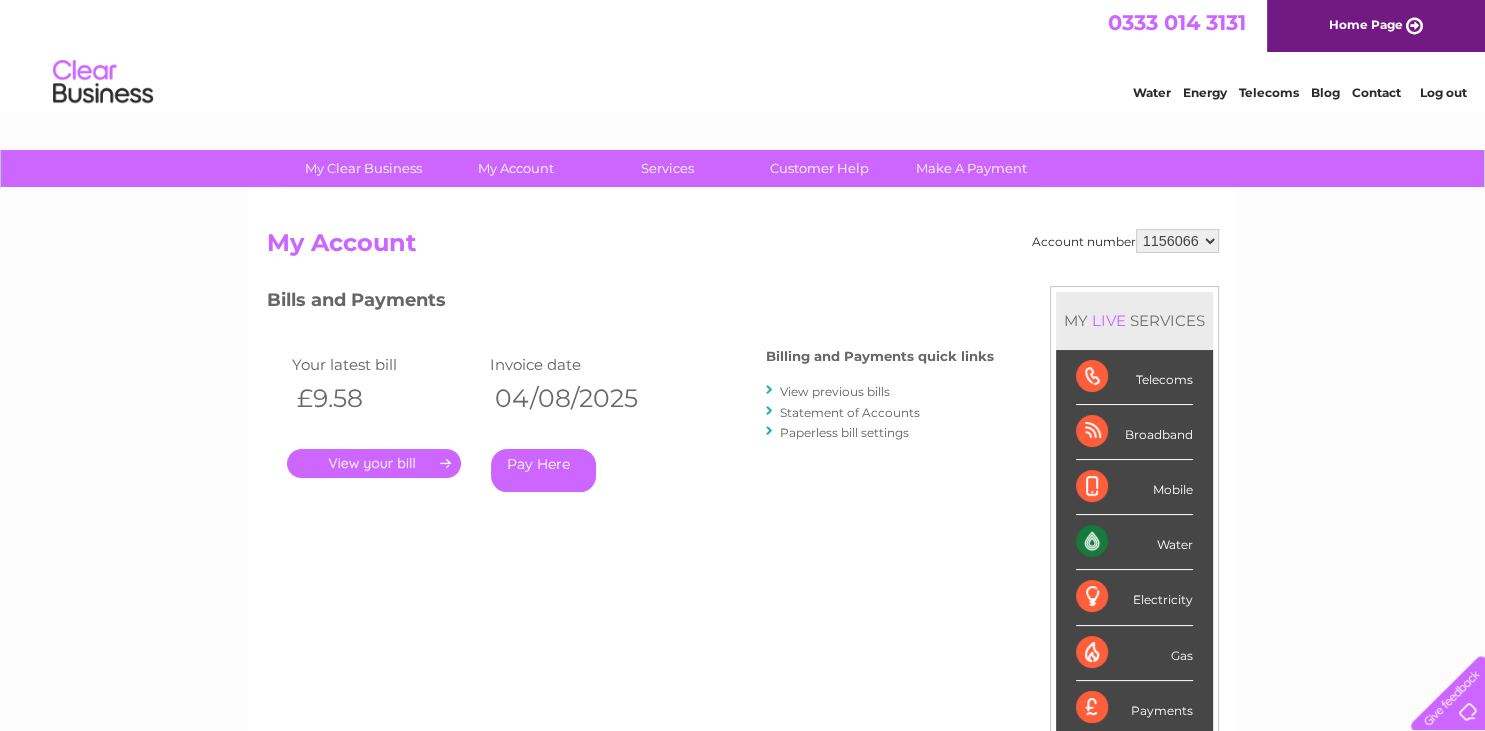 scroll, scrollTop: 0, scrollLeft: 0, axis: both 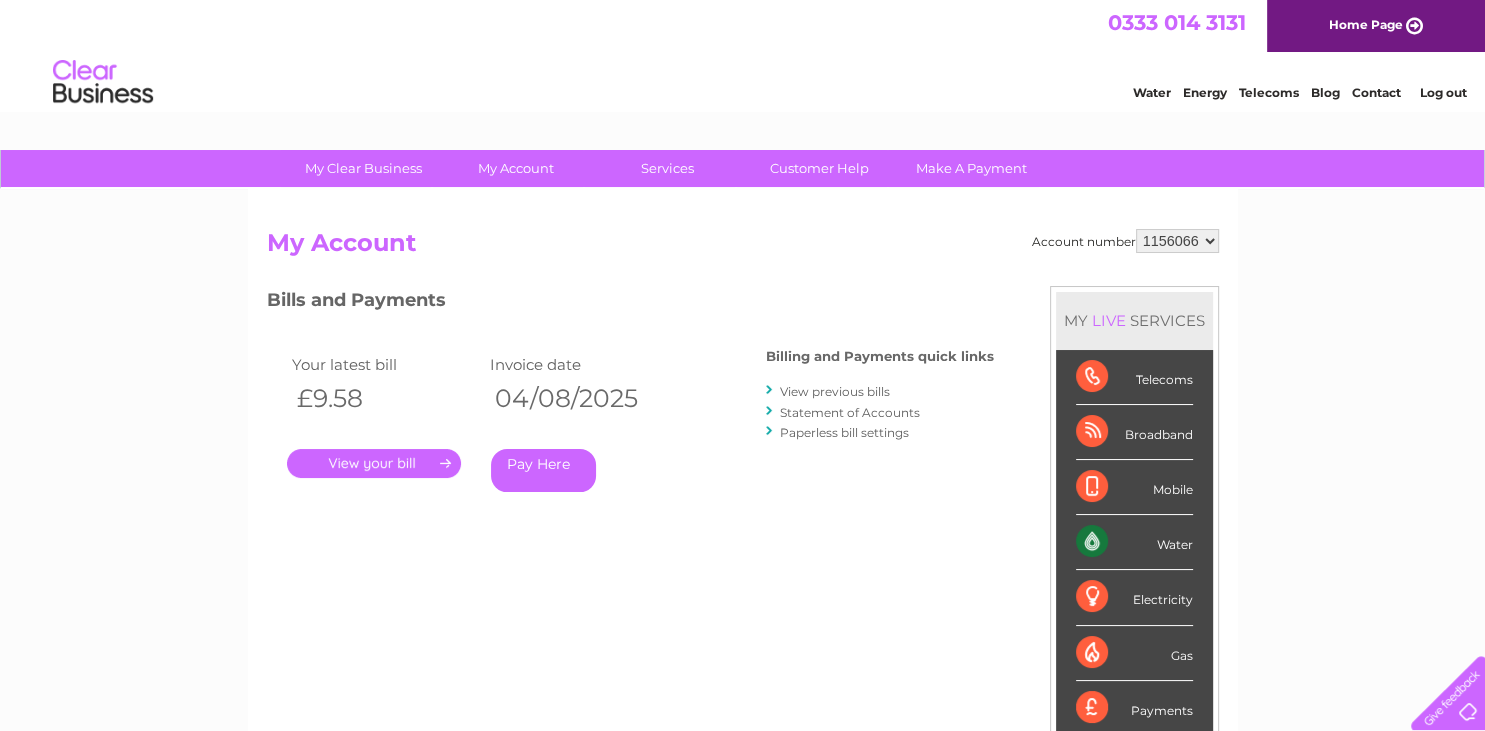 click on "." at bounding box center (374, 463) 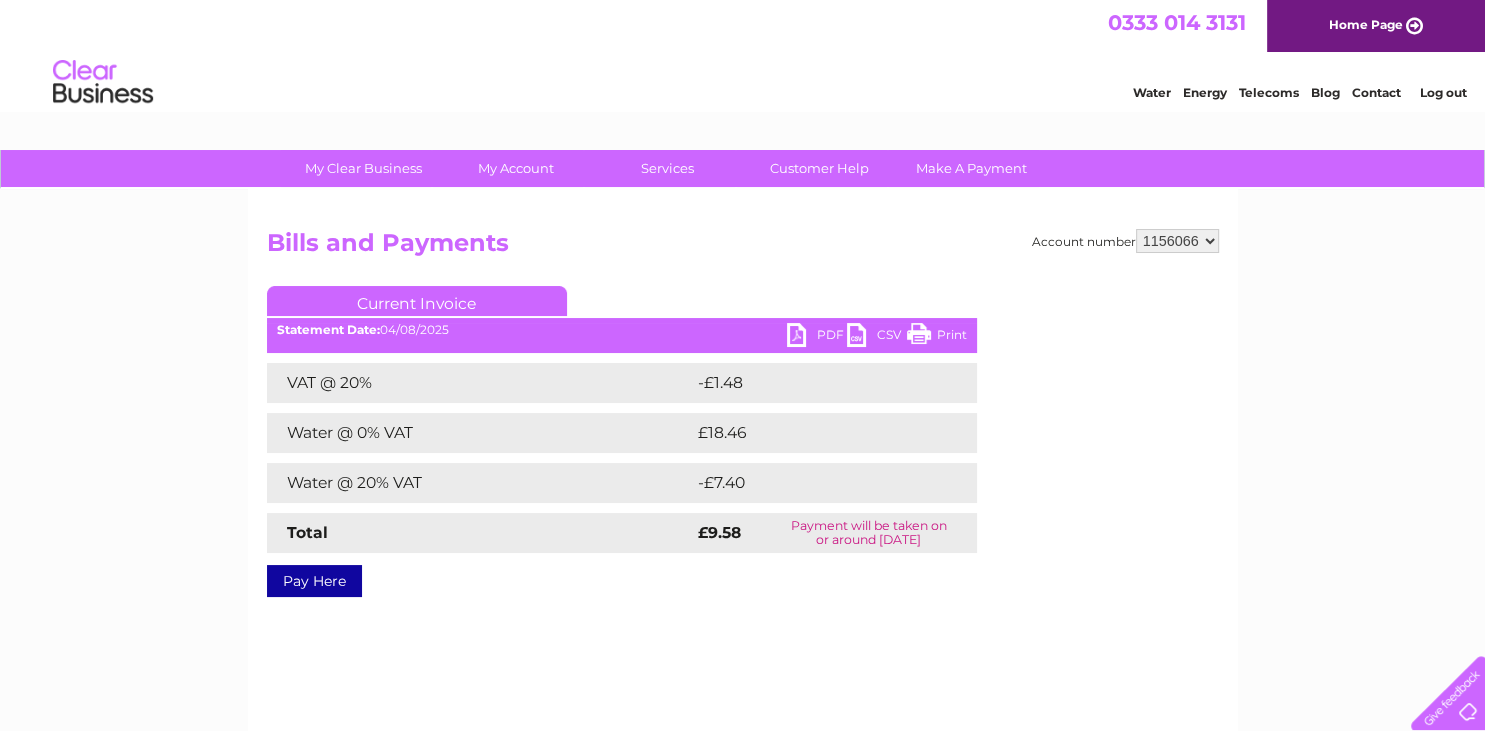 scroll, scrollTop: 0, scrollLeft: 0, axis: both 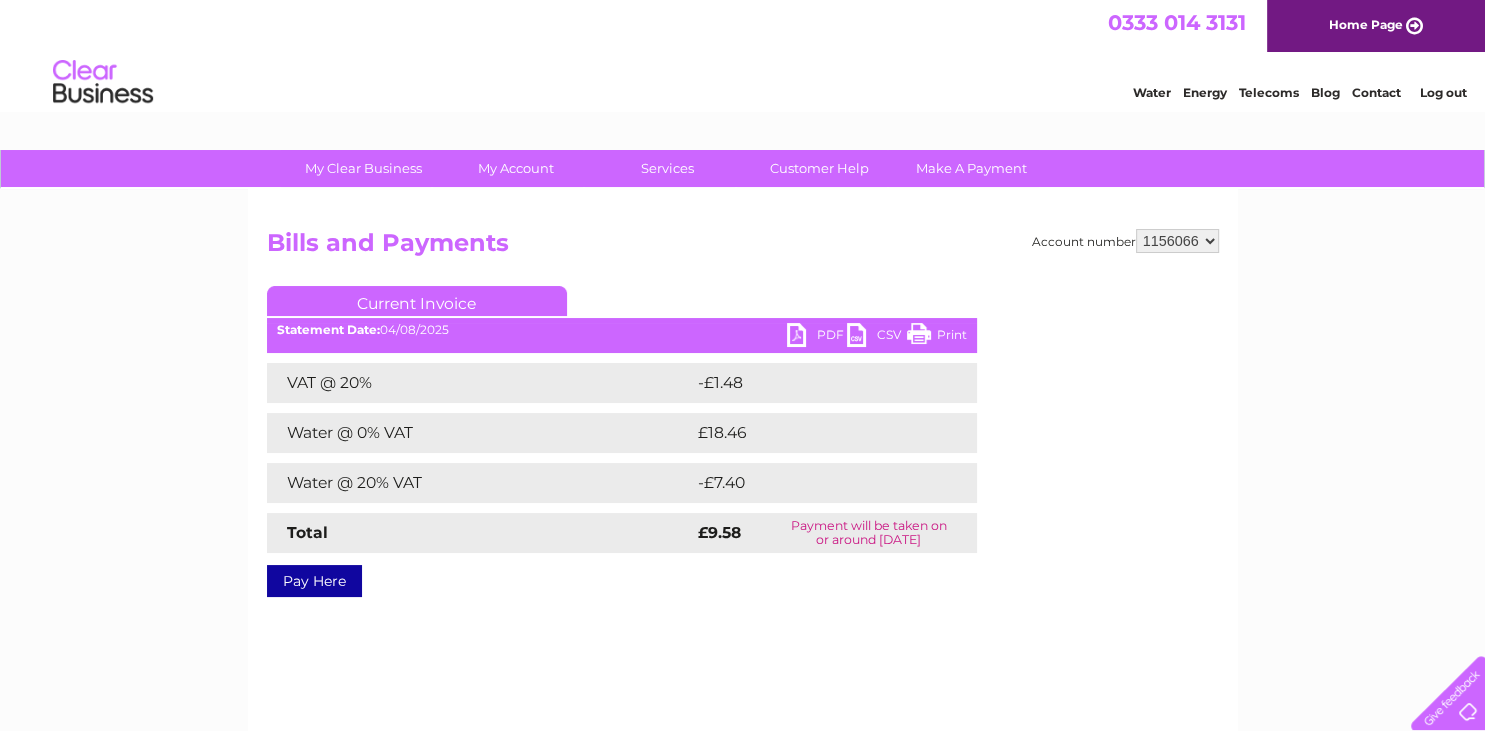 click on "PDF" at bounding box center (817, 337) 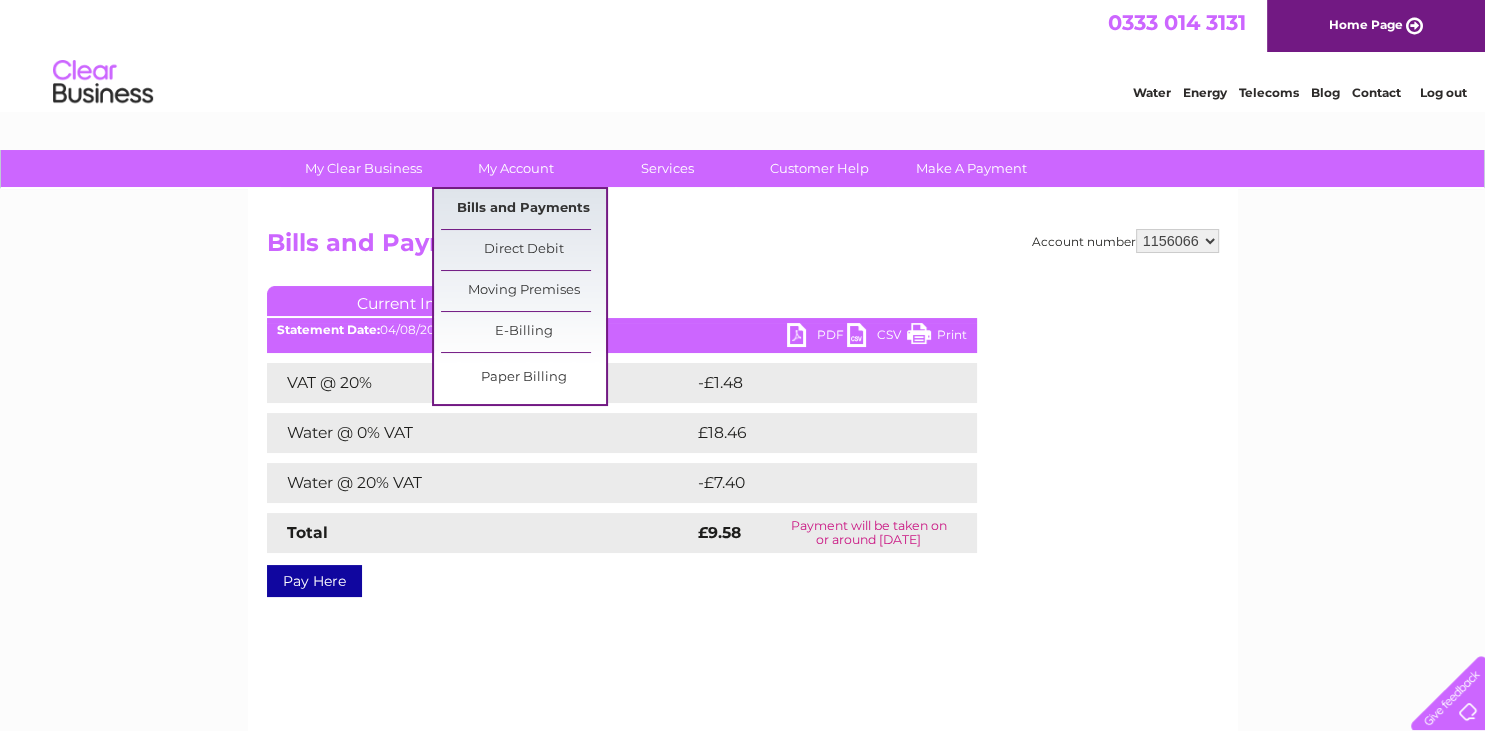 click on "Bills and Payments" at bounding box center (523, 209) 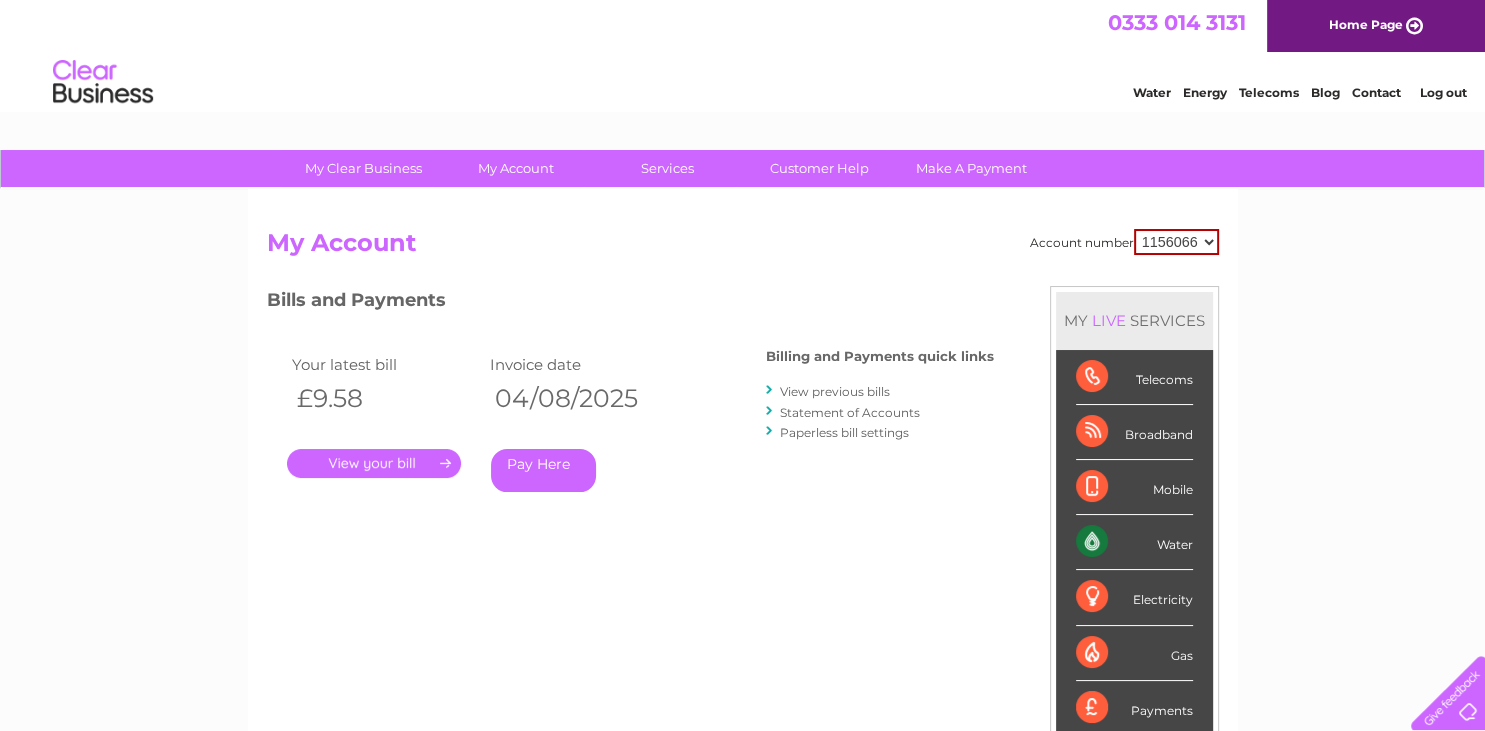 scroll, scrollTop: 0, scrollLeft: 0, axis: both 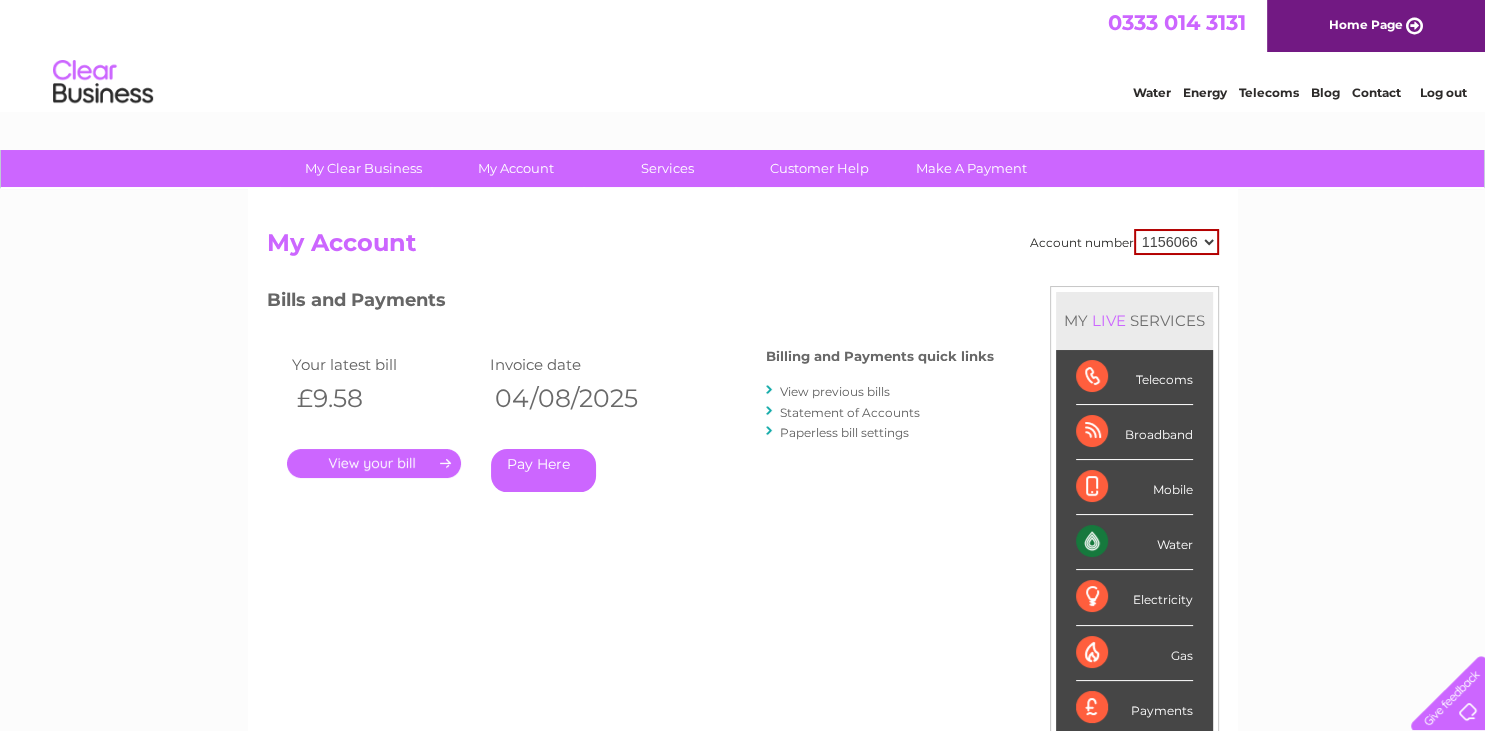 click on "View previous bills" at bounding box center [835, 391] 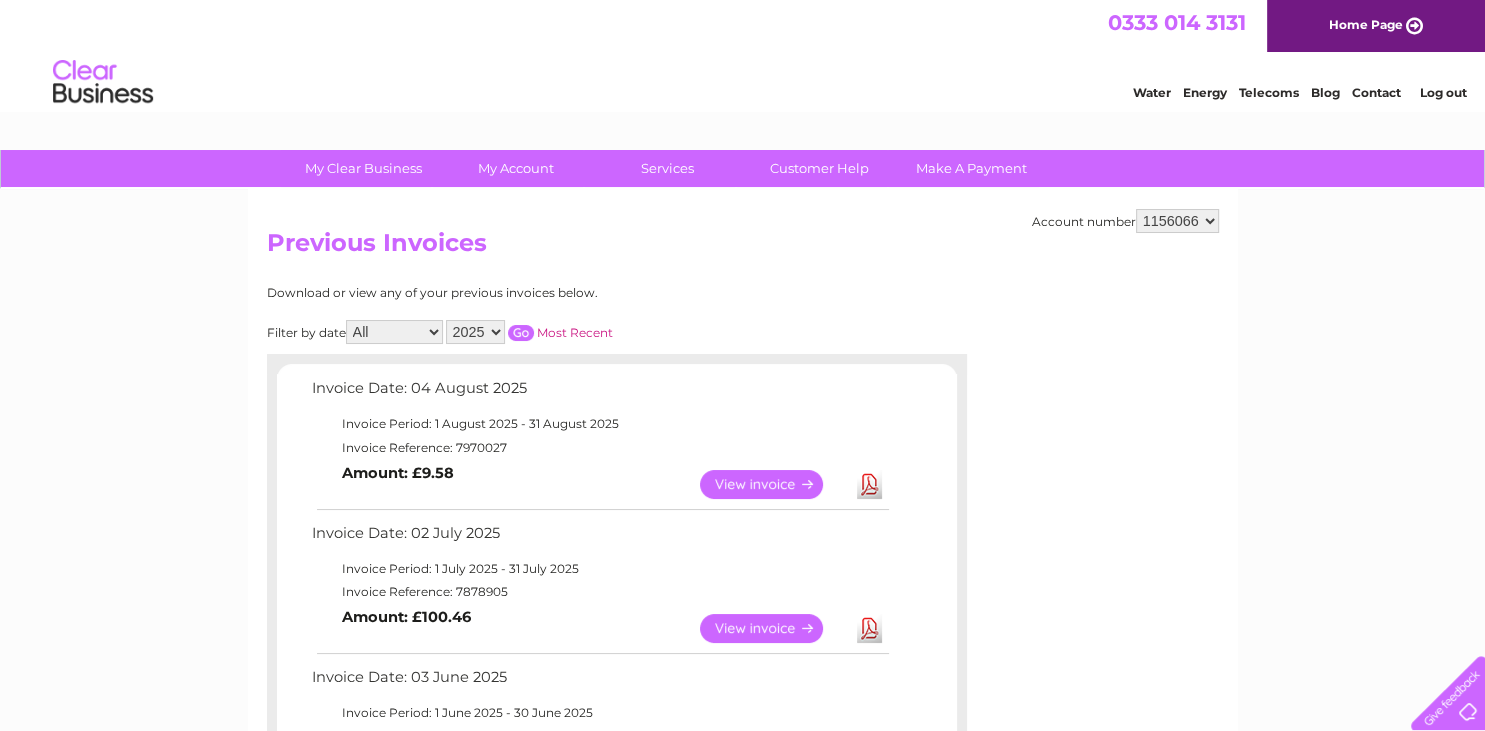 scroll, scrollTop: 0, scrollLeft: 0, axis: both 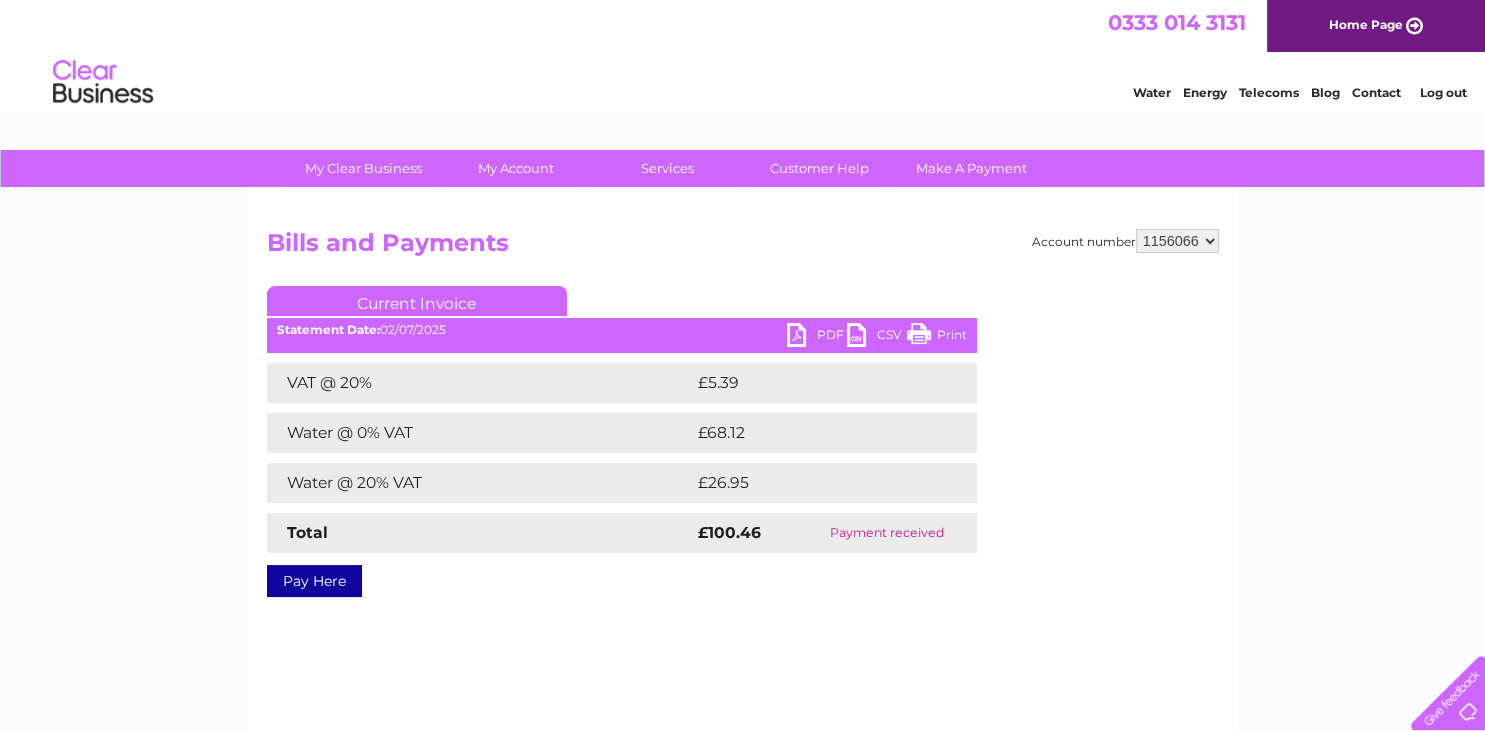 click on "PDF" at bounding box center [817, 337] 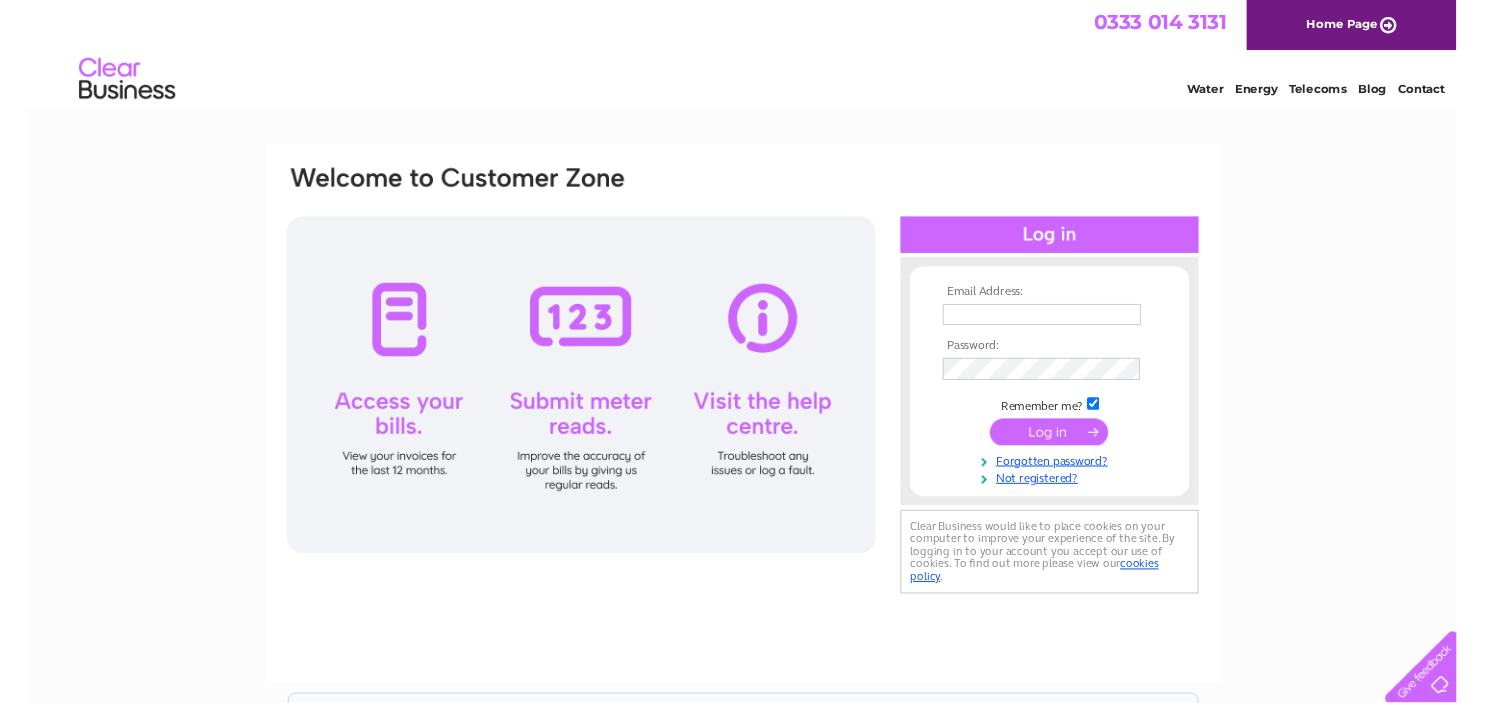 scroll, scrollTop: 0, scrollLeft: 0, axis: both 